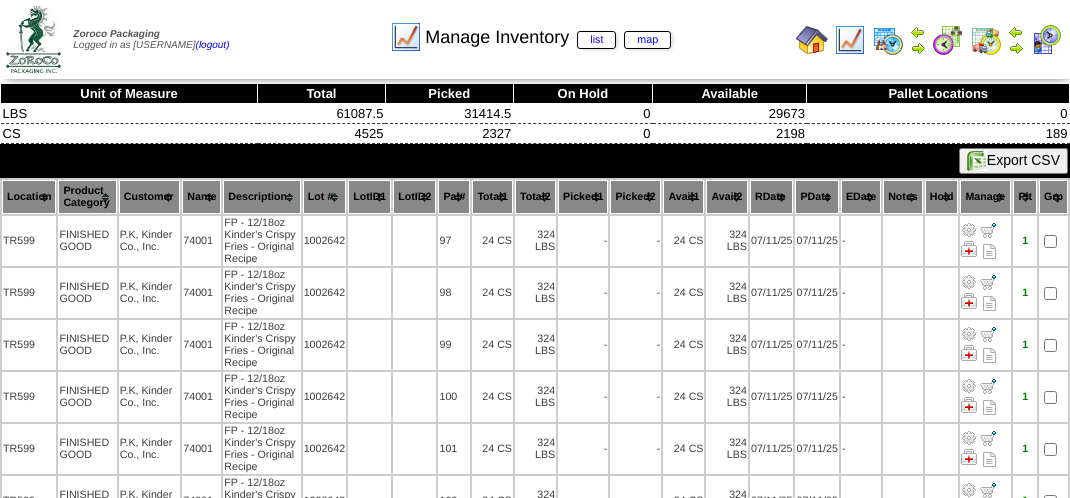 scroll, scrollTop: 0, scrollLeft: 0, axis: both 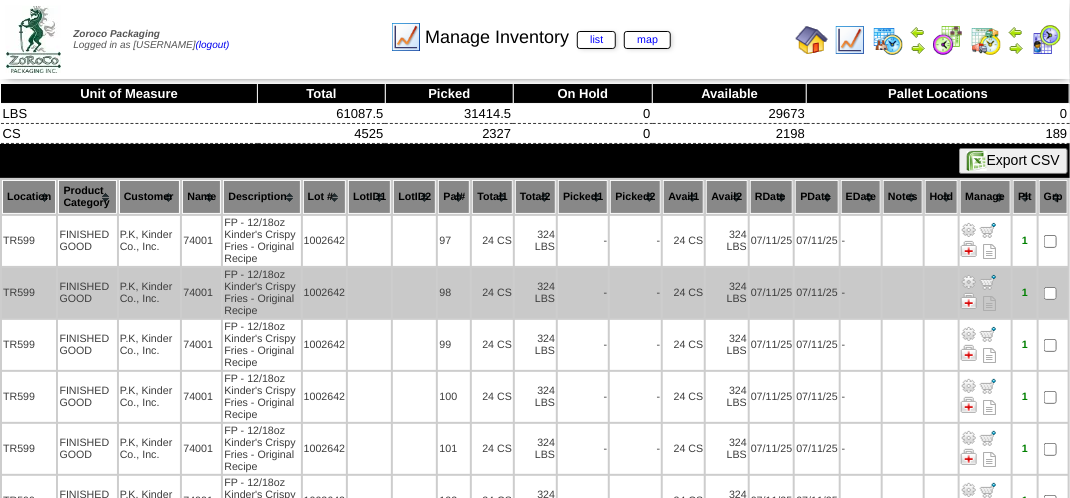 click on "24 CS" at bounding box center [492, 293] 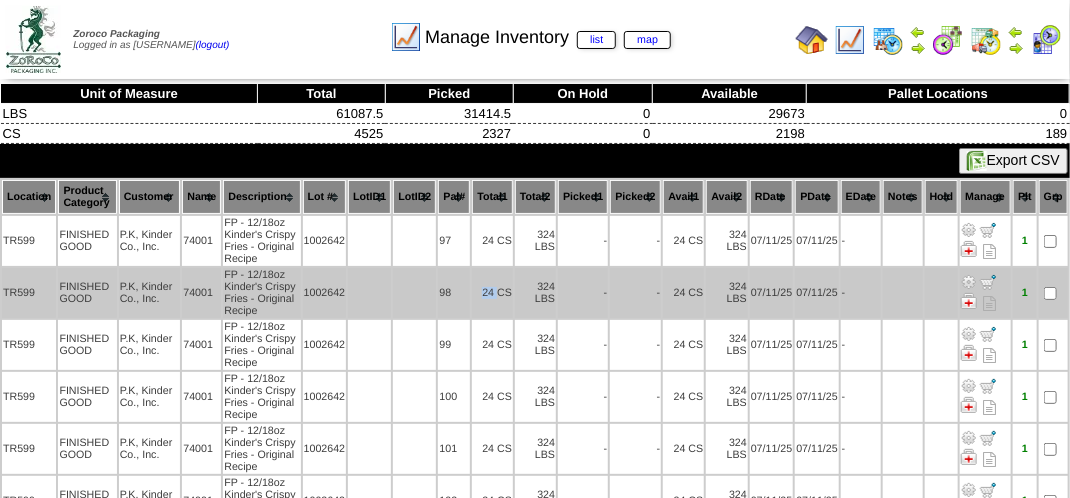 click on "24 CS" at bounding box center (492, 293) 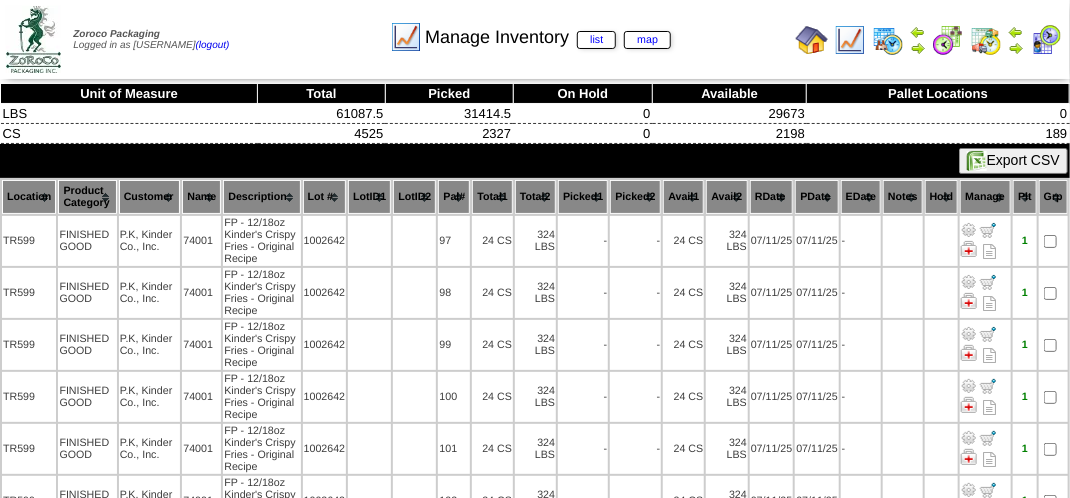 click on "Manage Inventory list map" at bounding box center (530, 30) 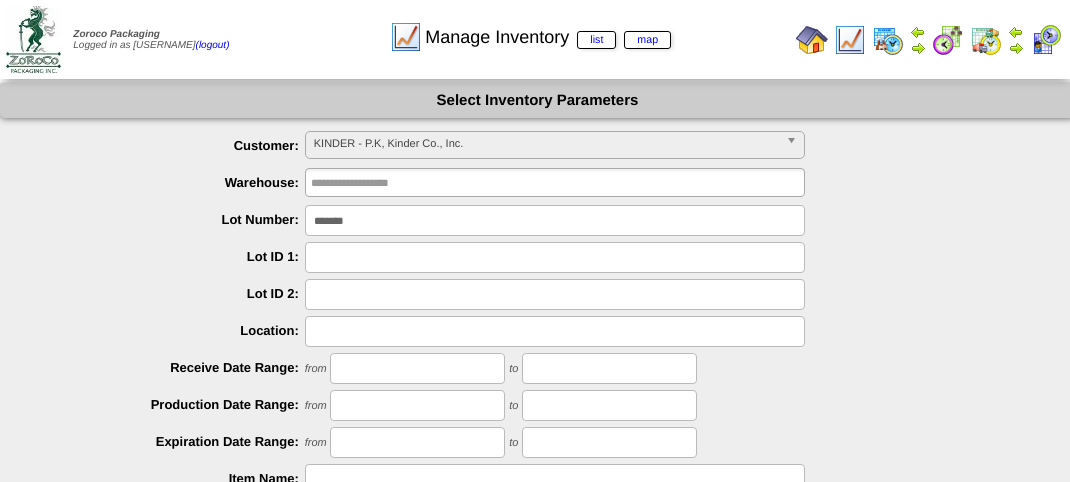 scroll, scrollTop: 0, scrollLeft: 0, axis: both 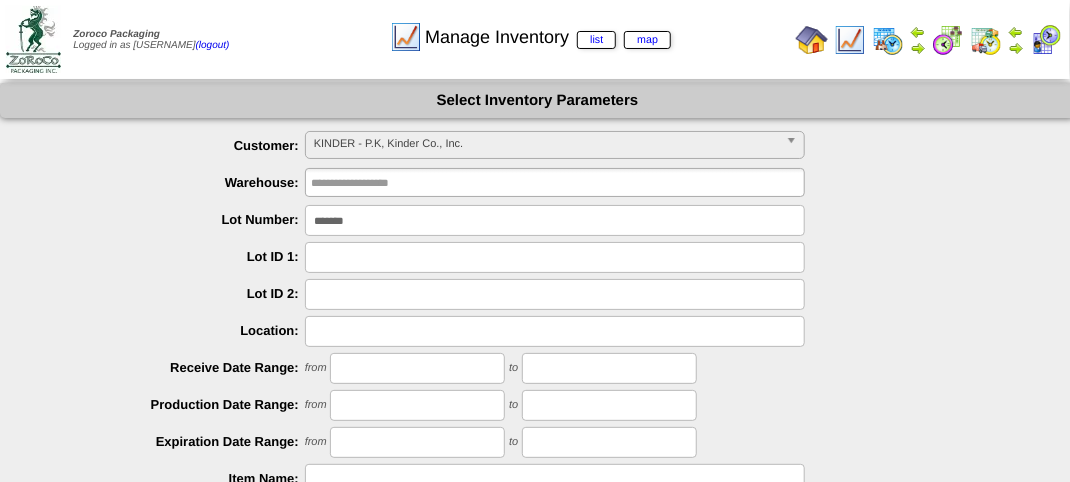 click at bounding box center (986, 40) 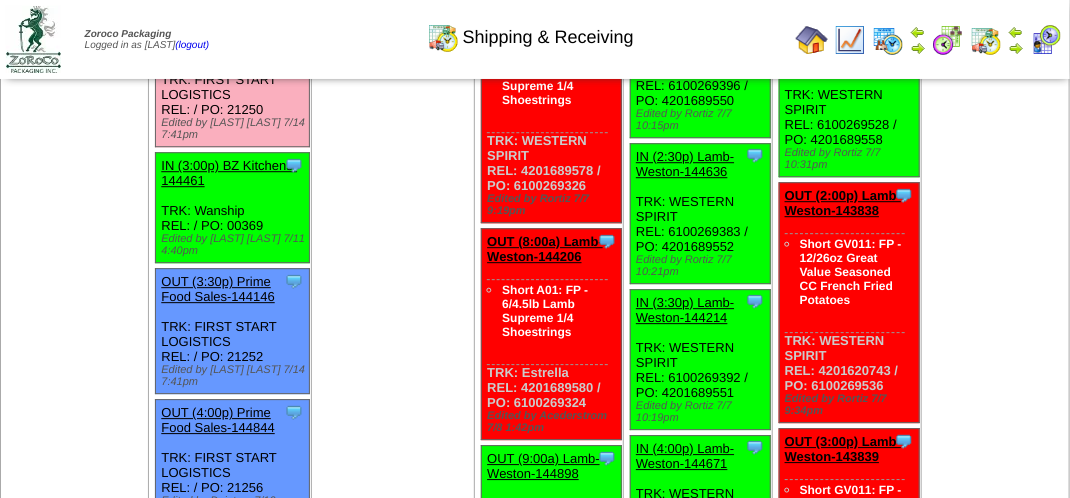 scroll, scrollTop: 1700, scrollLeft: 0, axis: vertical 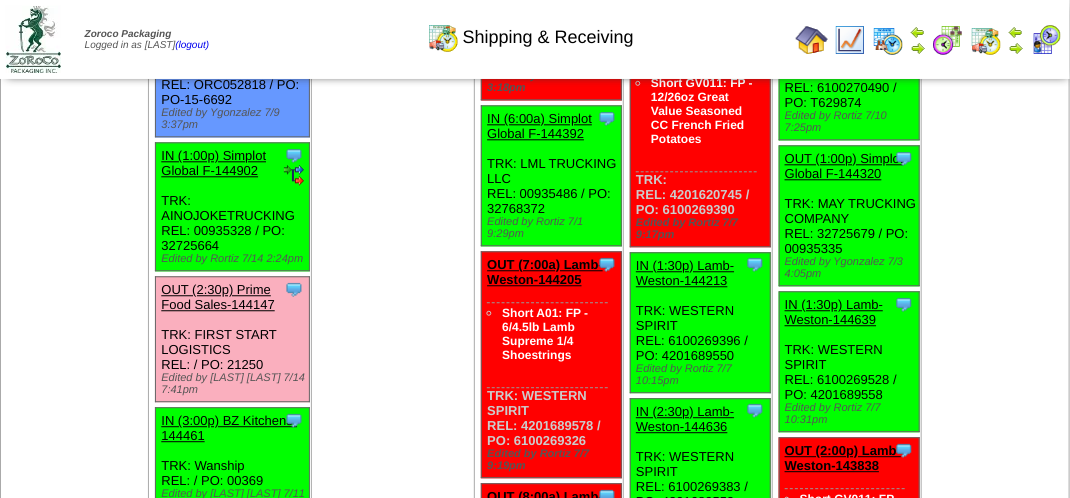 click on "OUT
(2:30p)
Prime Food Sales-144147" at bounding box center [217, 297] 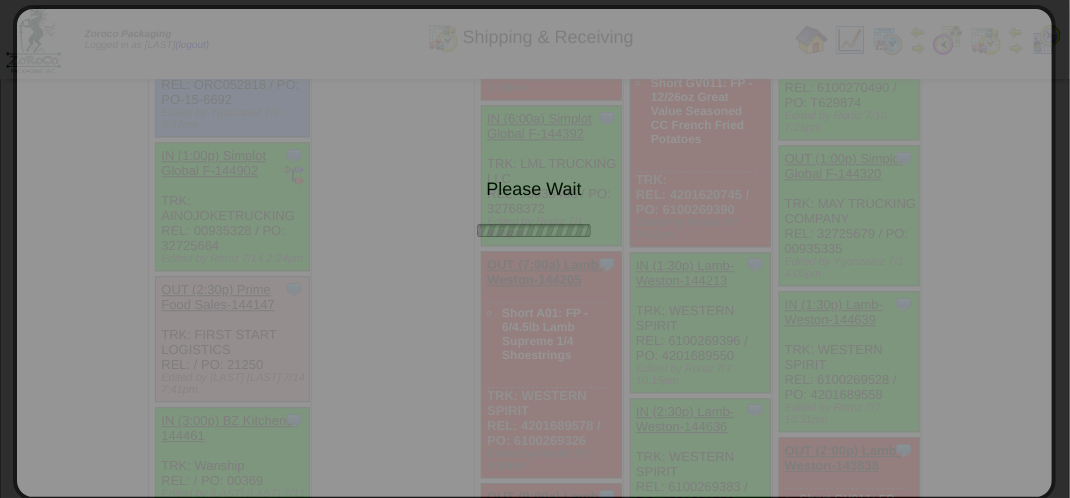 click on "Please Wait" at bounding box center (534, 253) 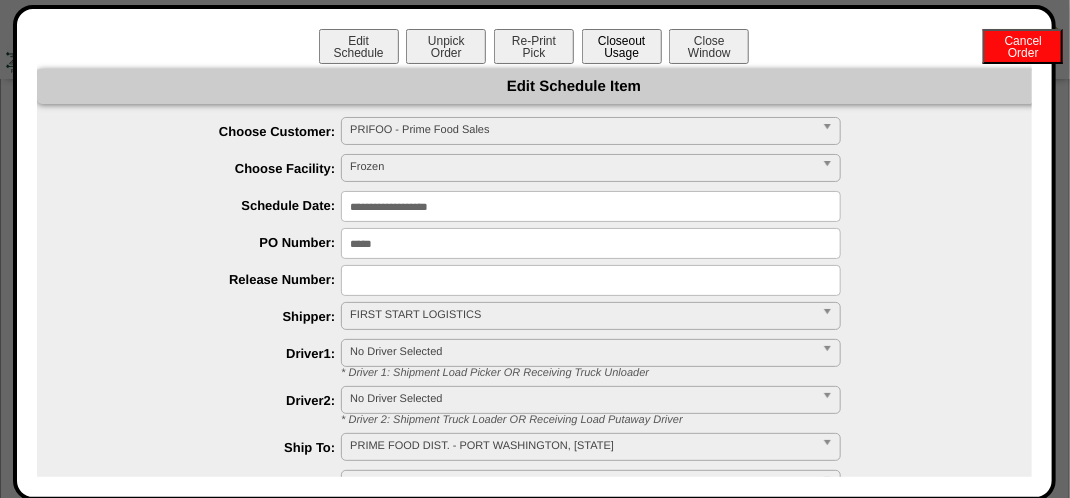 click on "Closeout Usage" at bounding box center [622, 46] 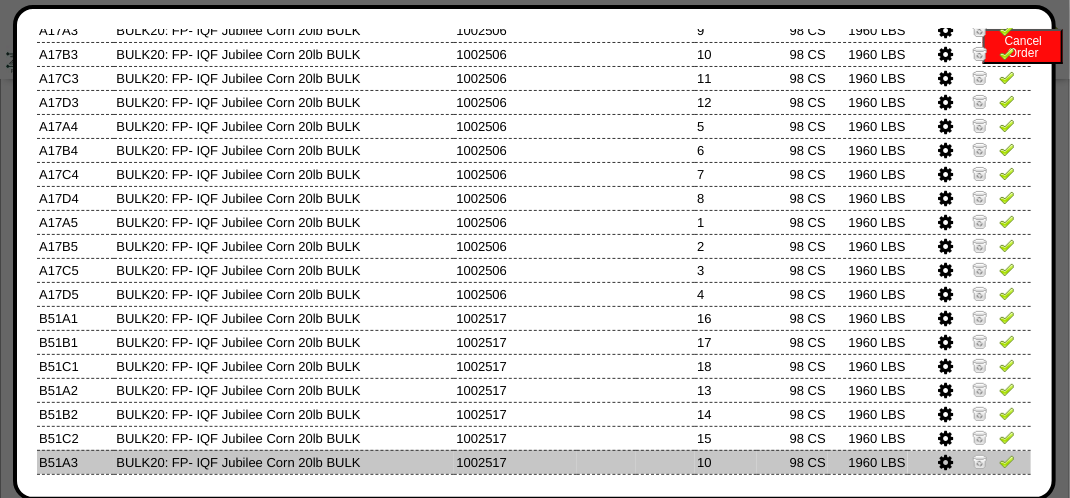 scroll, scrollTop: 277, scrollLeft: 0, axis: vertical 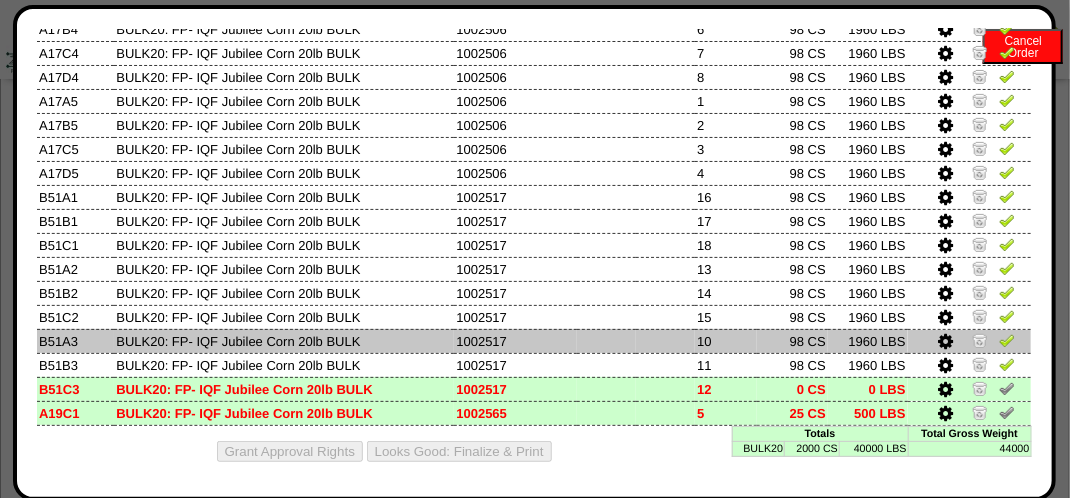 click at bounding box center [946, 342] 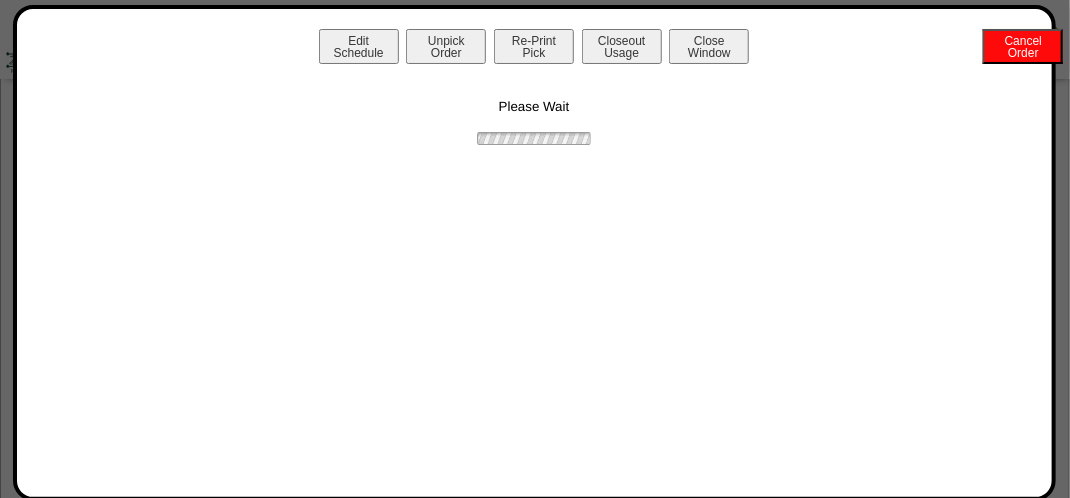 scroll, scrollTop: 0, scrollLeft: 0, axis: both 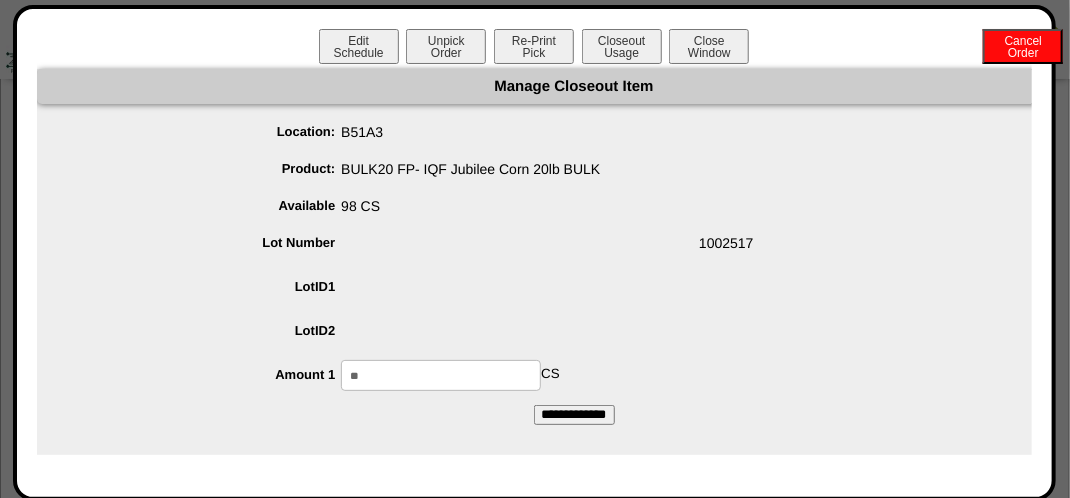 click on "**" at bounding box center [441, 375] 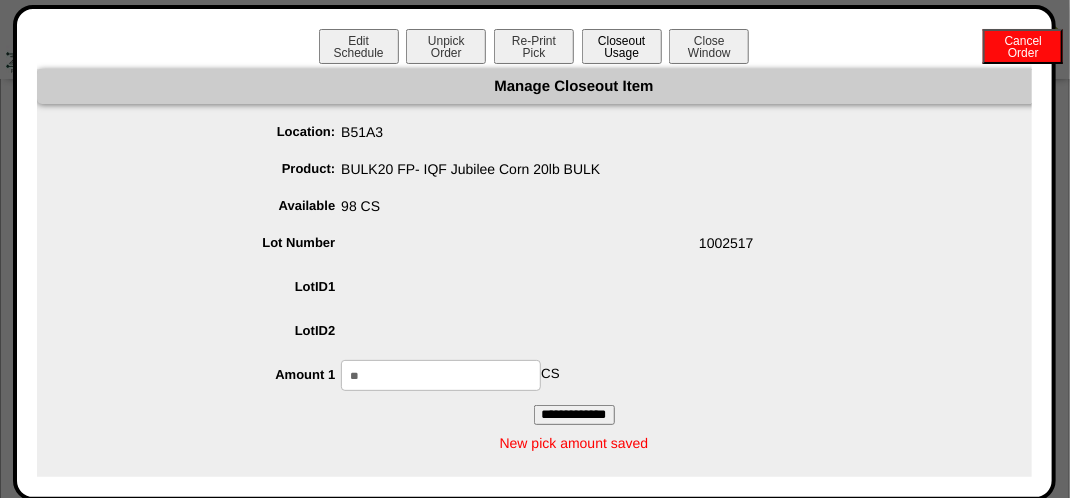 click on "Closeout Usage" at bounding box center (622, 46) 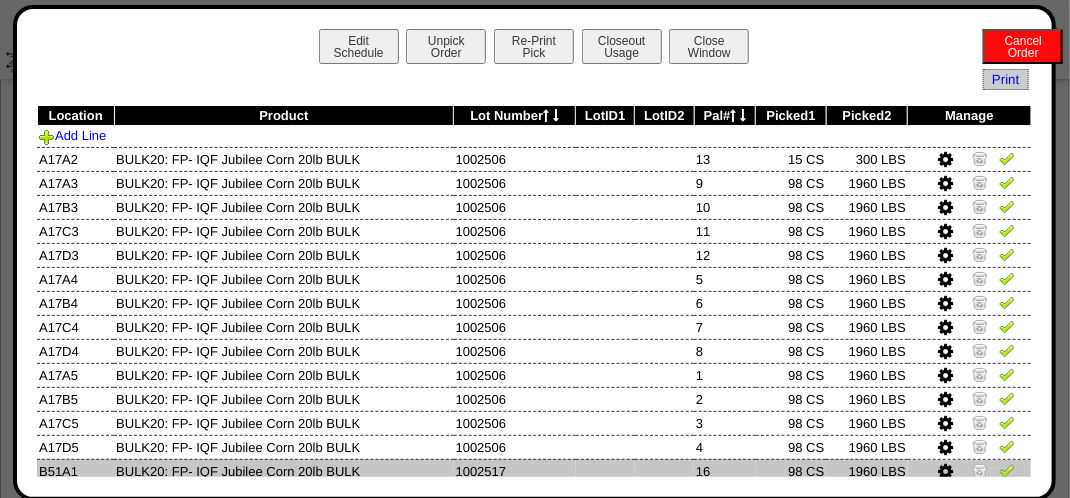 scroll, scrollTop: 277, scrollLeft: 0, axis: vertical 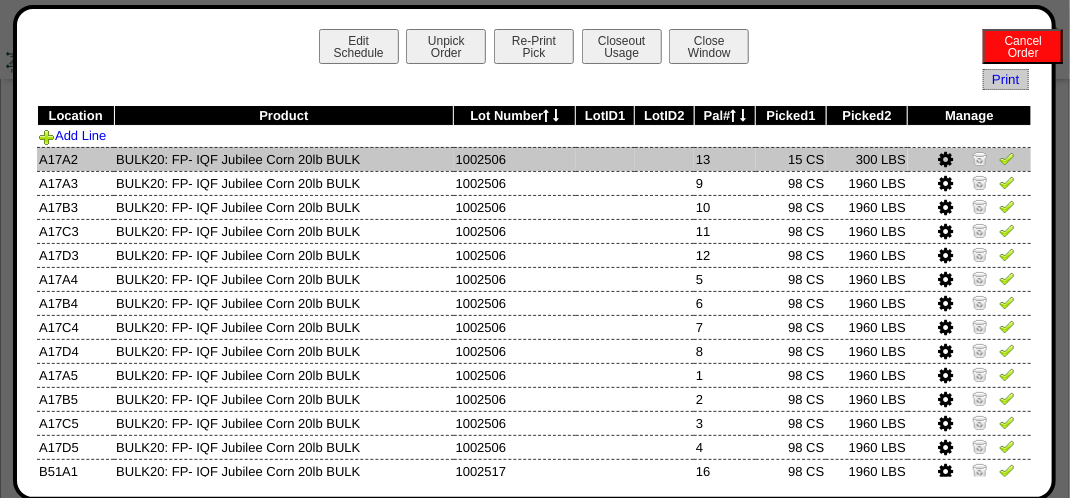 click at bounding box center [1007, 158] 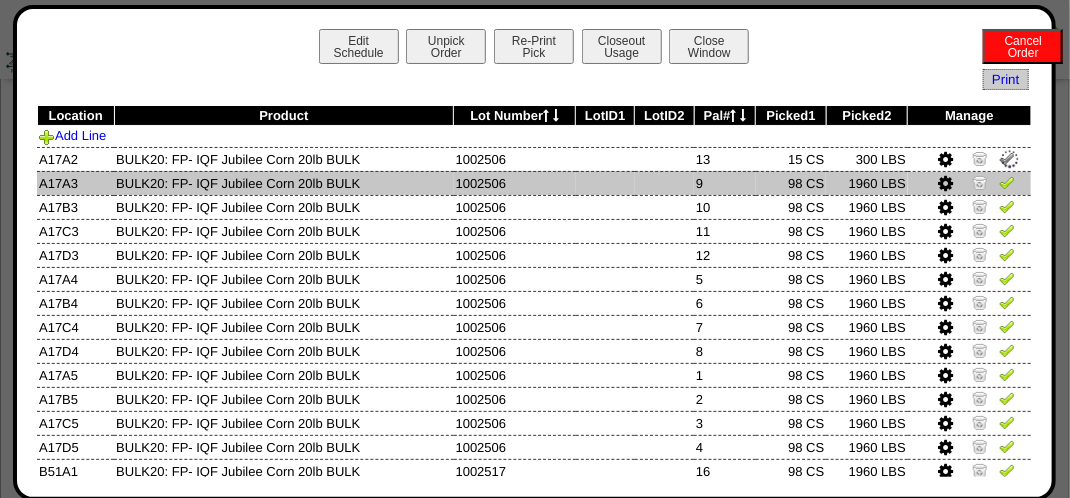 click at bounding box center (1007, 182) 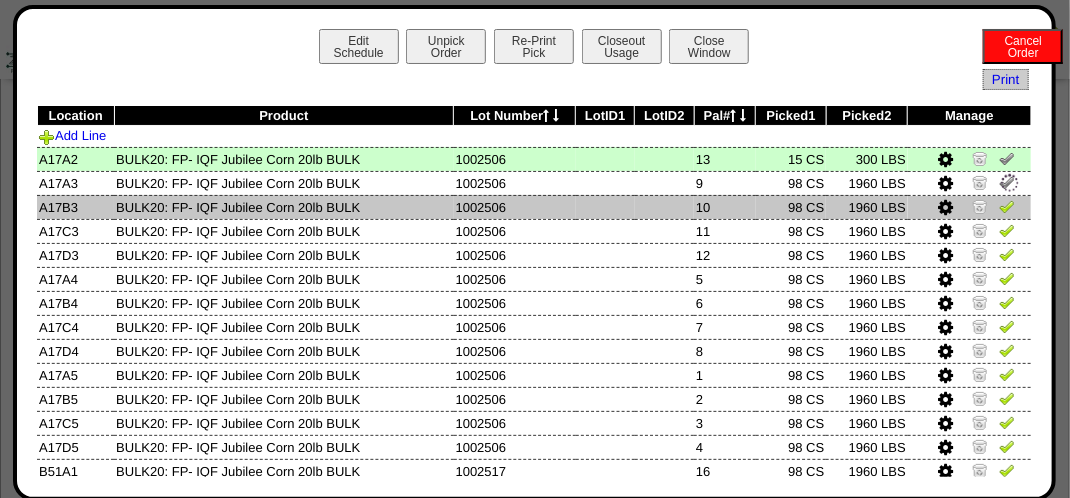 click at bounding box center [1007, 206] 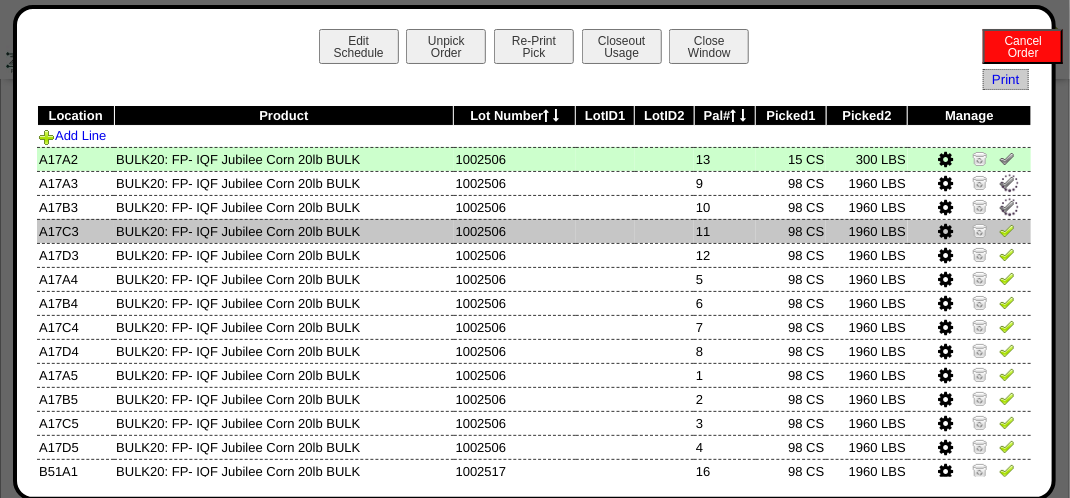 click at bounding box center [1007, 230] 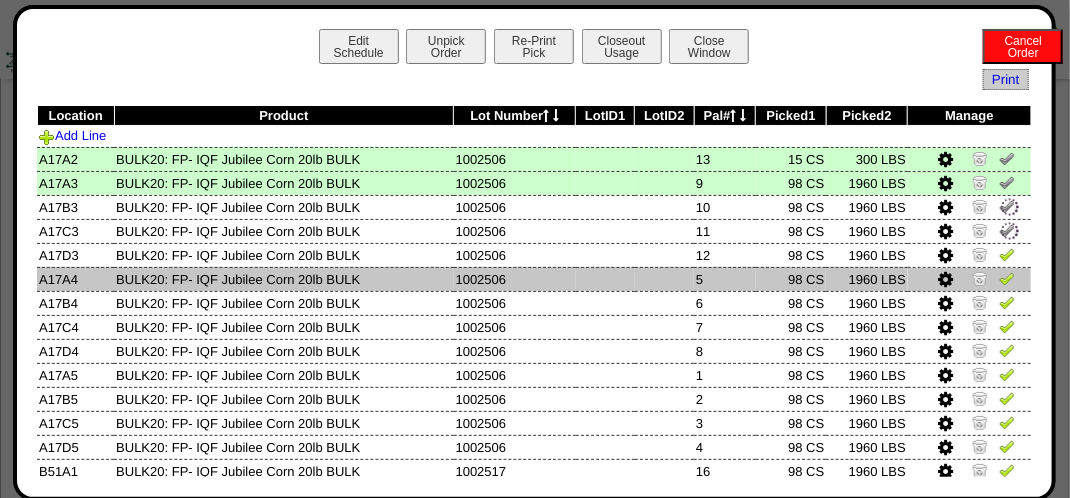 click at bounding box center [1007, 278] 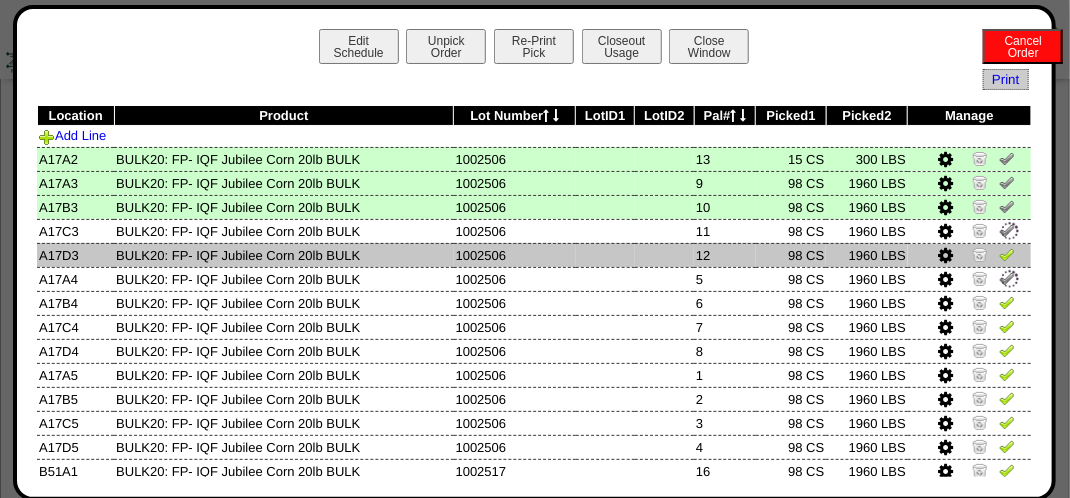 drag, startPoint x: 997, startPoint y: 255, endPoint x: 992, endPoint y: 265, distance: 11.18034 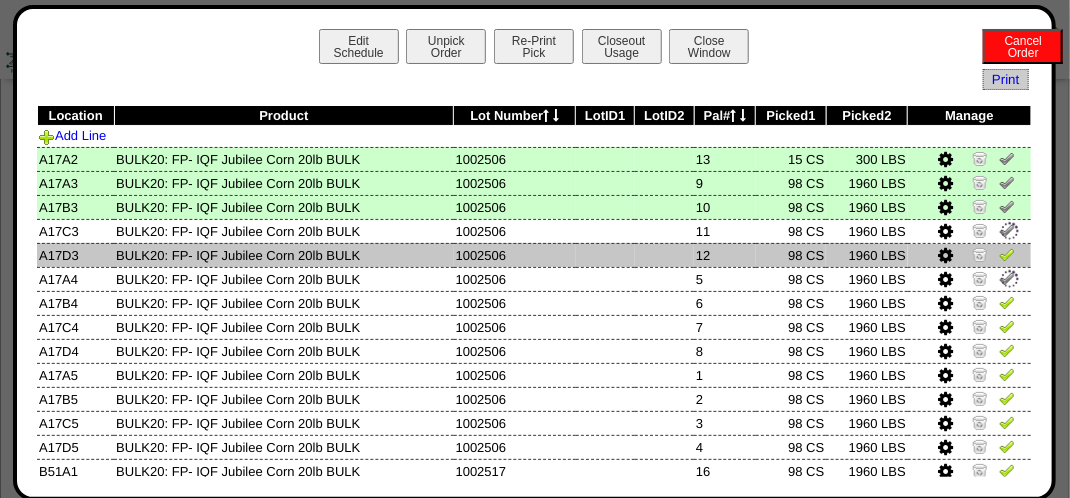 click at bounding box center [1007, 254] 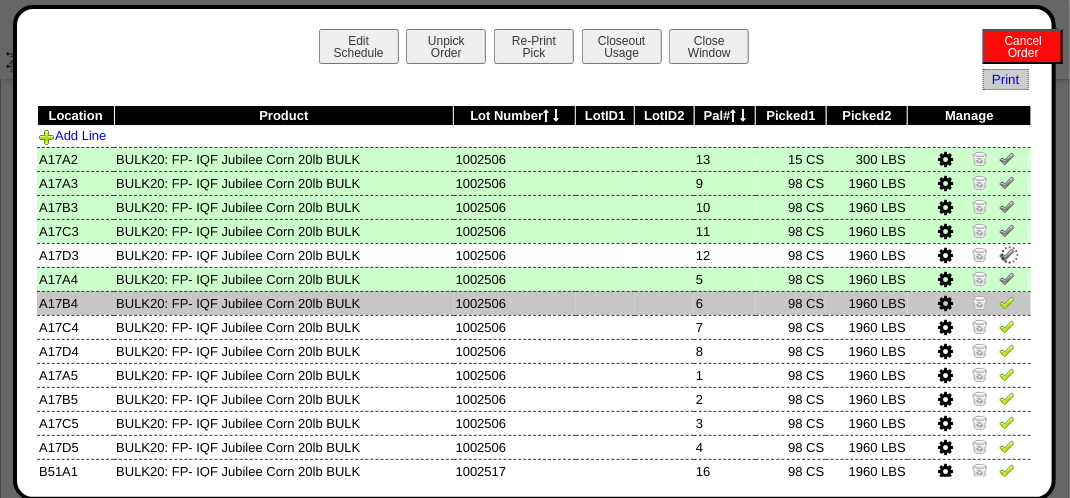 click at bounding box center [1007, 302] 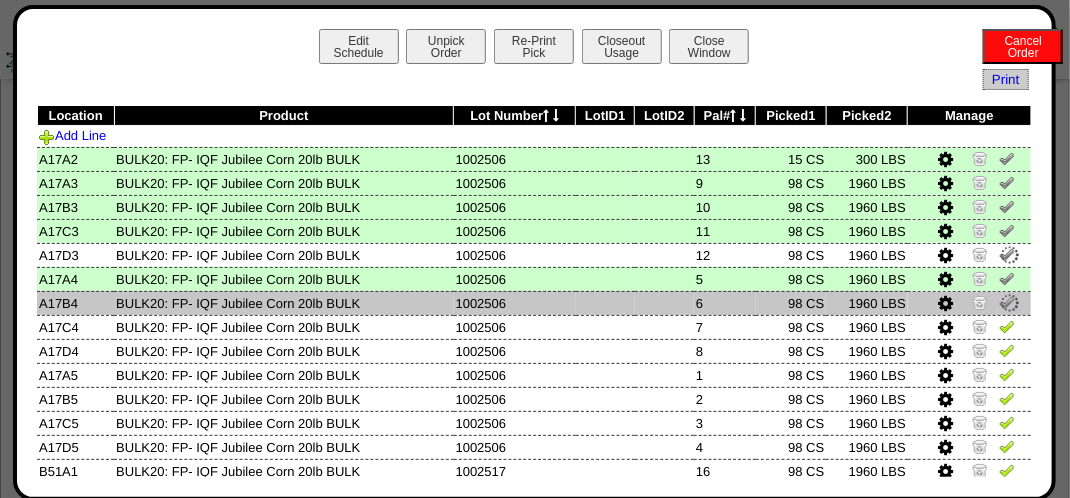 click at bounding box center [969, 303] 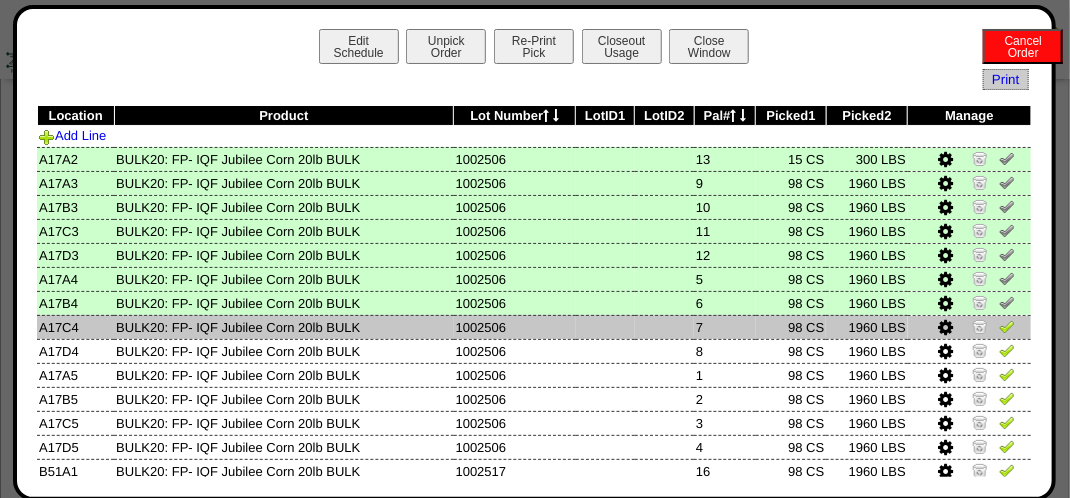 click at bounding box center (1007, 329) 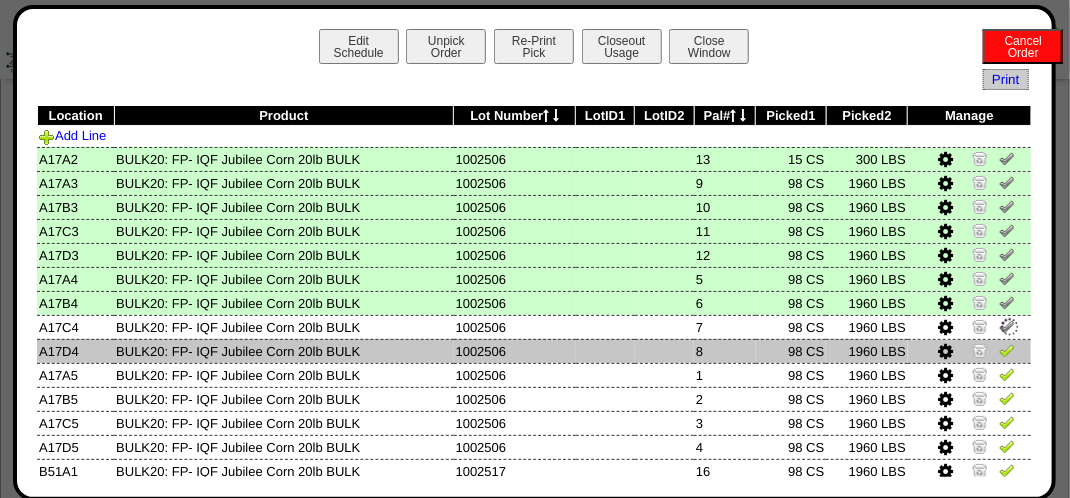 drag, startPoint x: 991, startPoint y: 350, endPoint x: 992, endPoint y: 365, distance: 15.033297 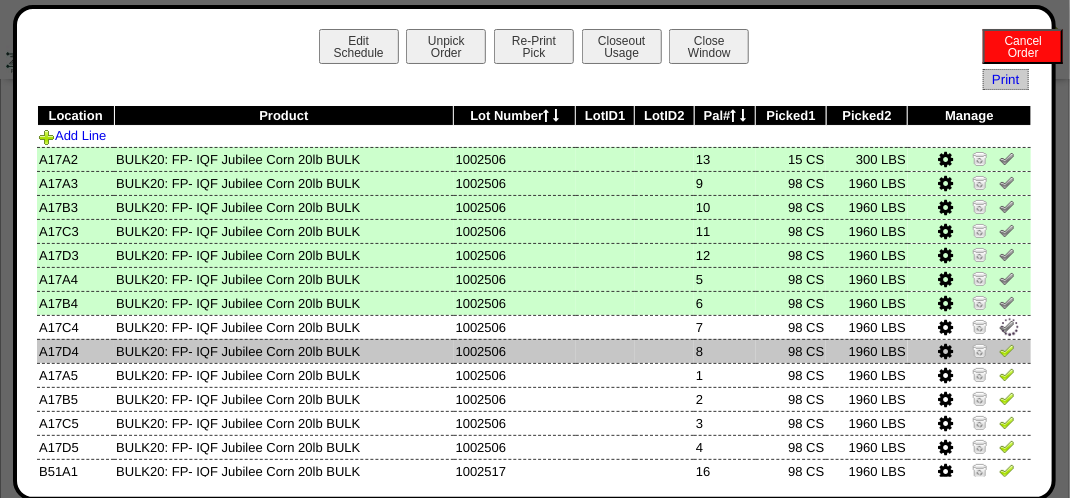 click at bounding box center [1007, 350] 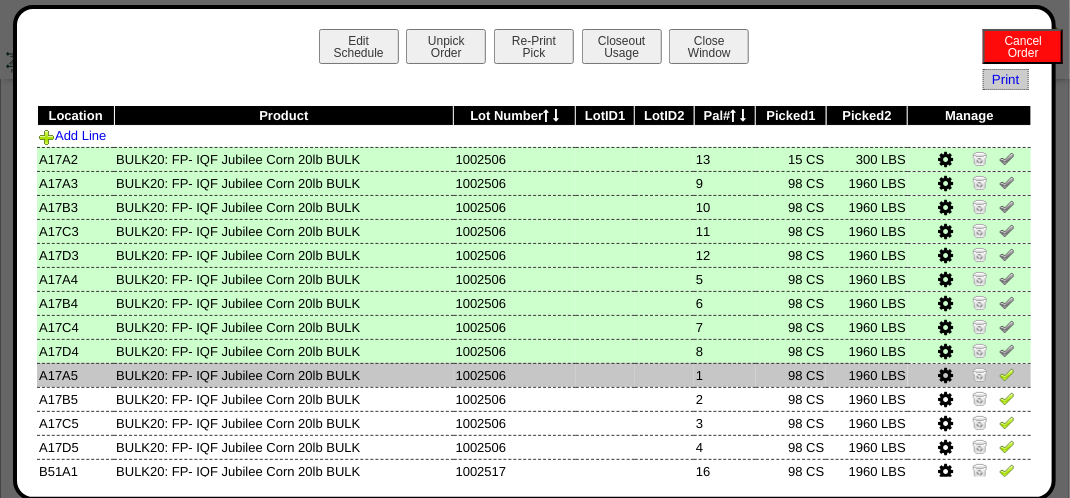 click at bounding box center [969, 375] 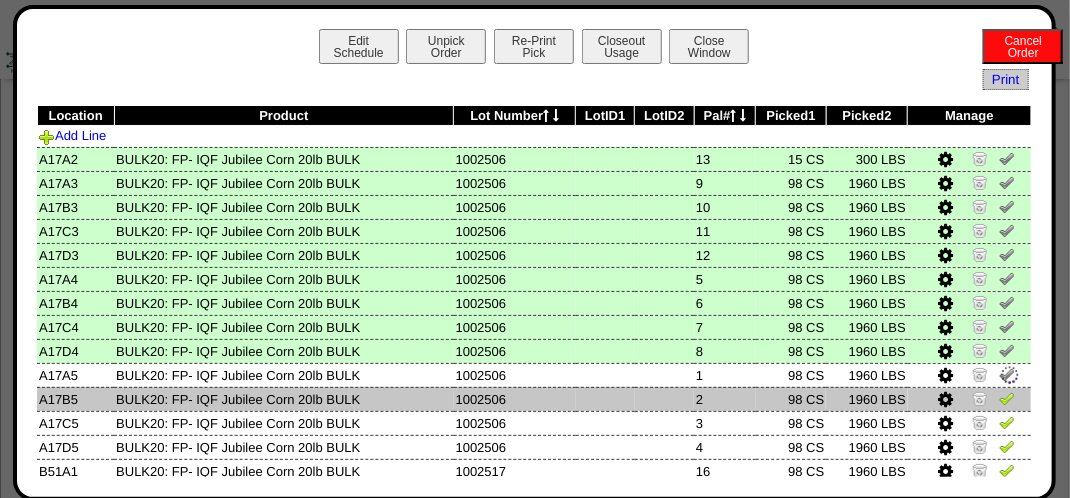 click at bounding box center (1007, 398) 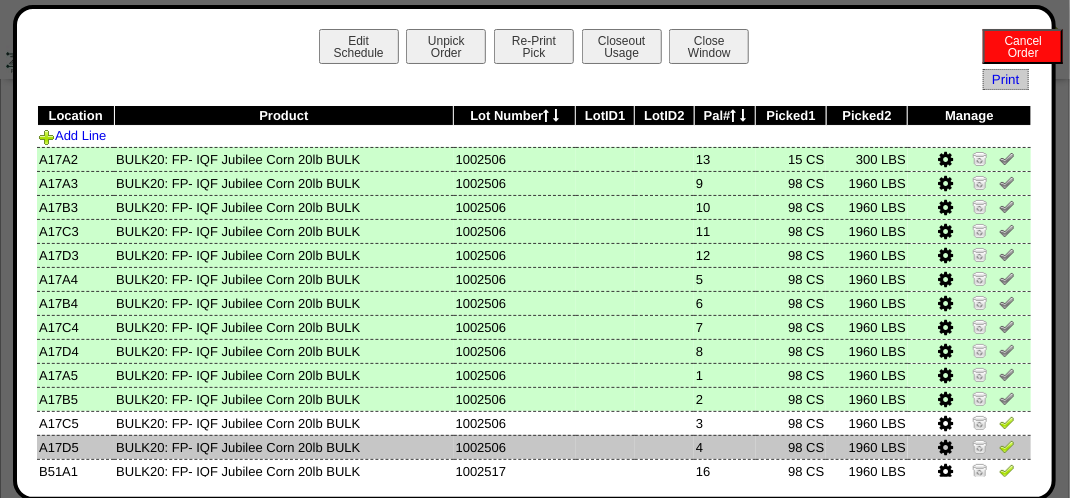 click at bounding box center [1007, 446] 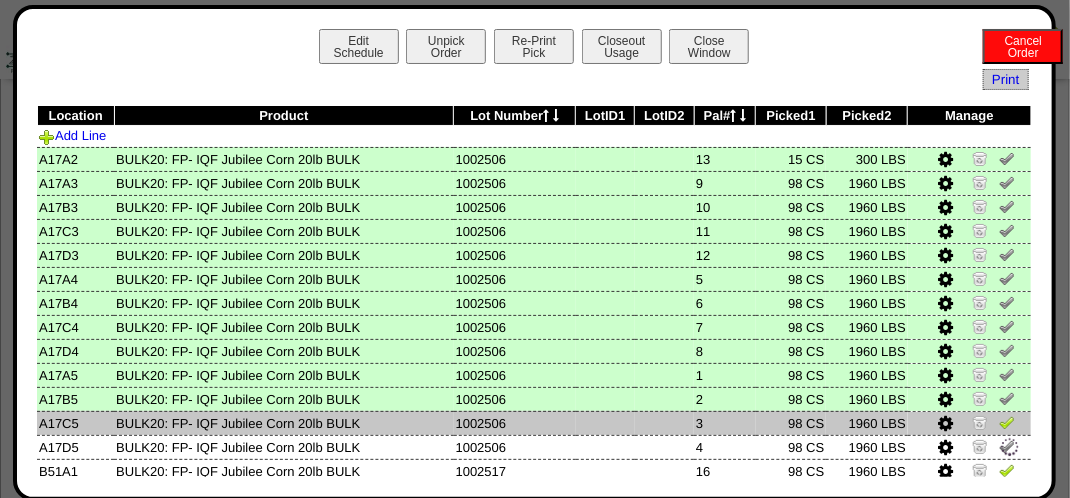 click at bounding box center [1007, 425] 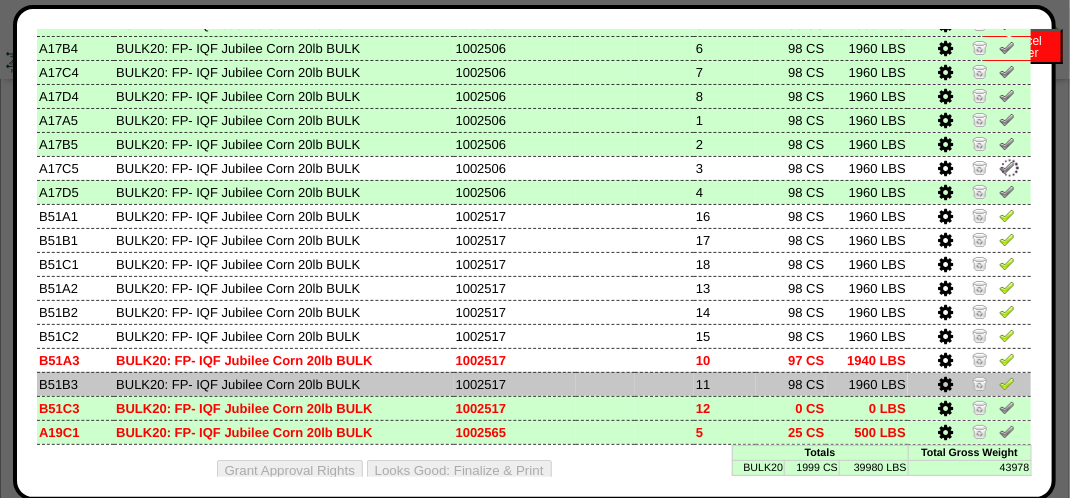 scroll, scrollTop: 277, scrollLeft: 0, axis: vertical 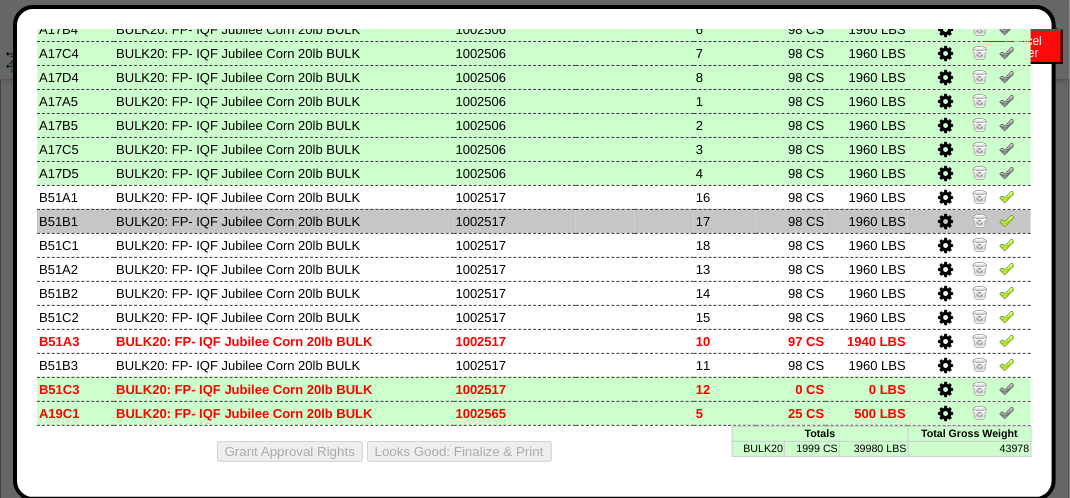 drag, startPoint x: 992, startPoint y: 202, endPoint x: 988, endPoint y: 217, distance: 15.524175 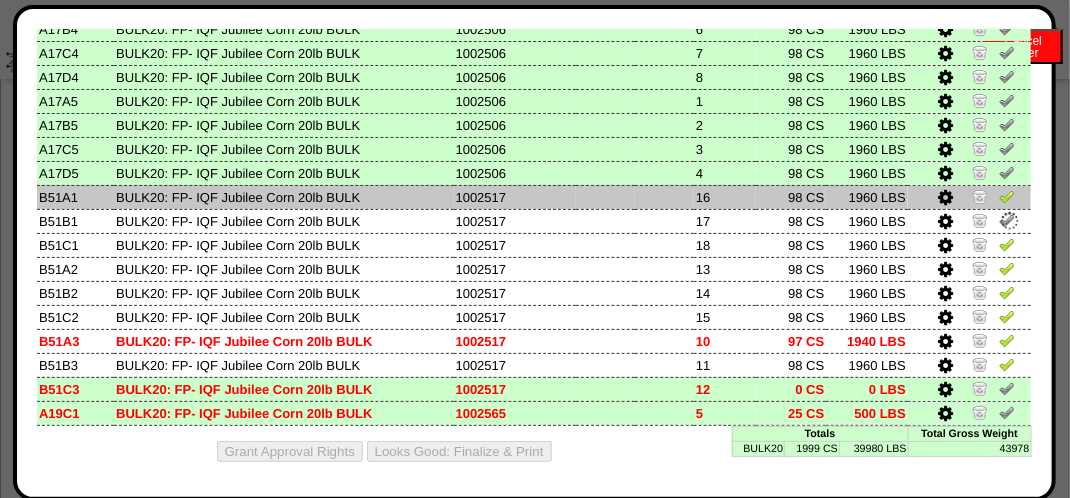 click at bounding box center (1007, 196) 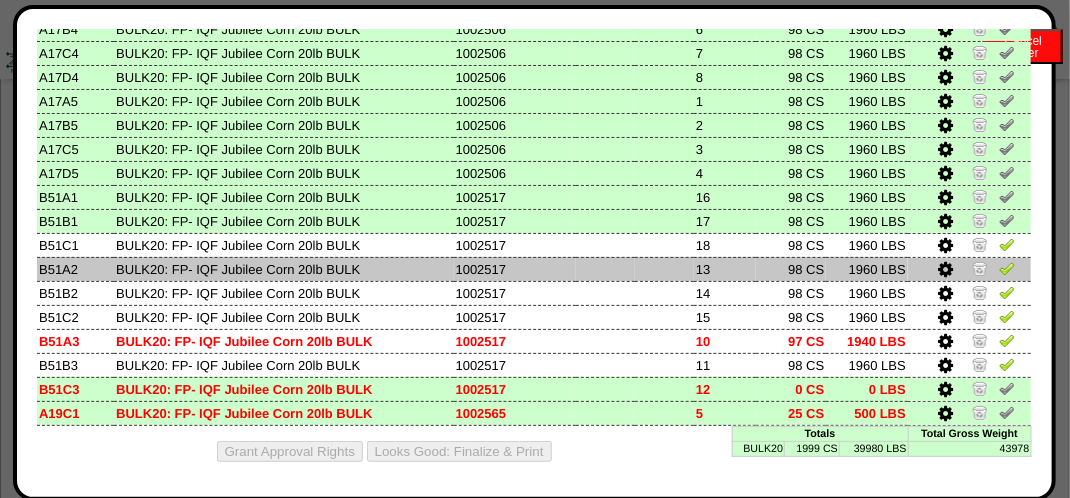 click at bounding box center (1007, 268) 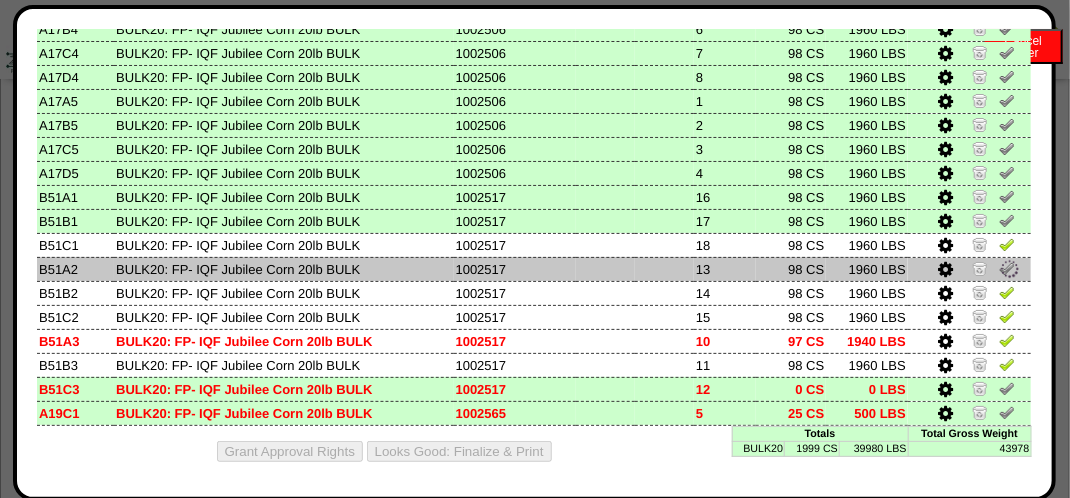 drag, startPoint x: 987, startPoint y: 244, endPoint x: 987, endPoint y: 264, distance: 20 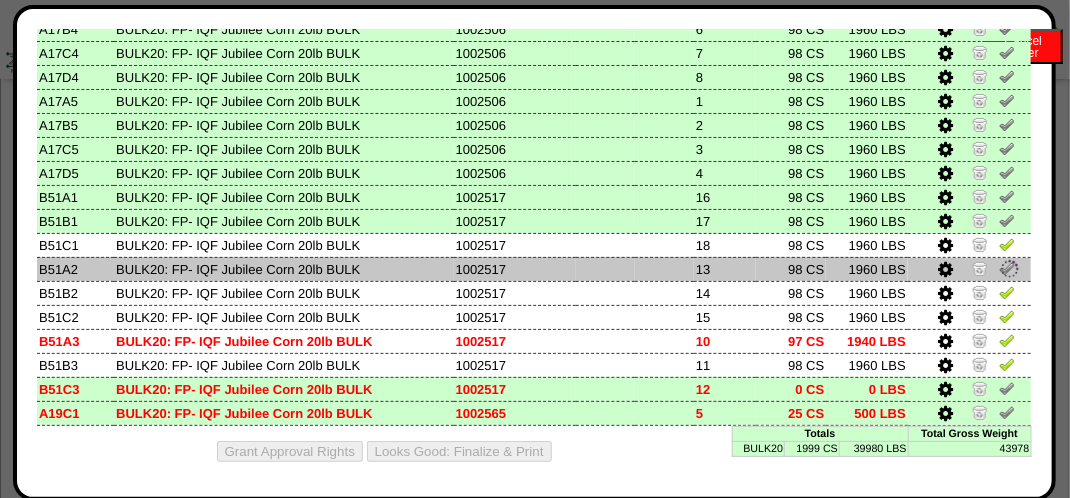 click at bounding box center (1007, 244) 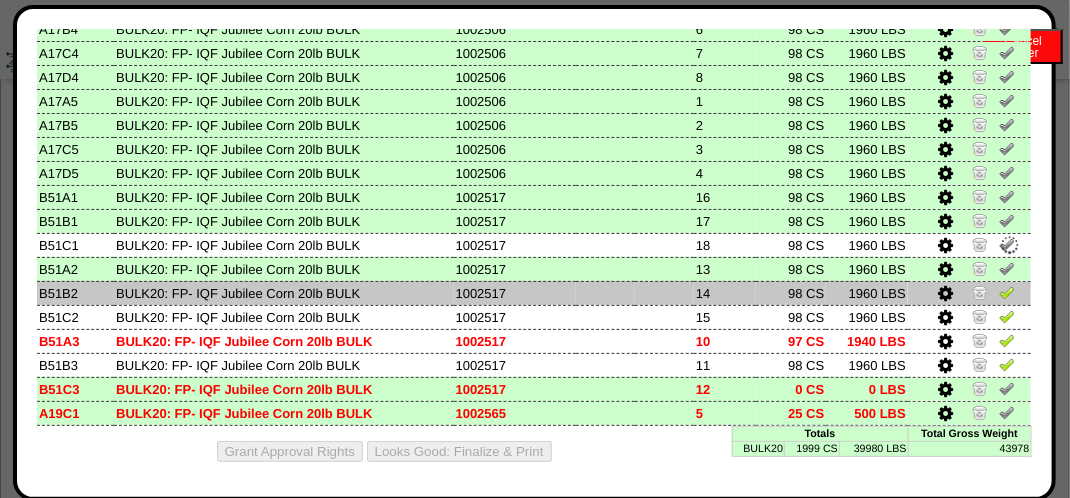 click at bounding box center [1007, 292] 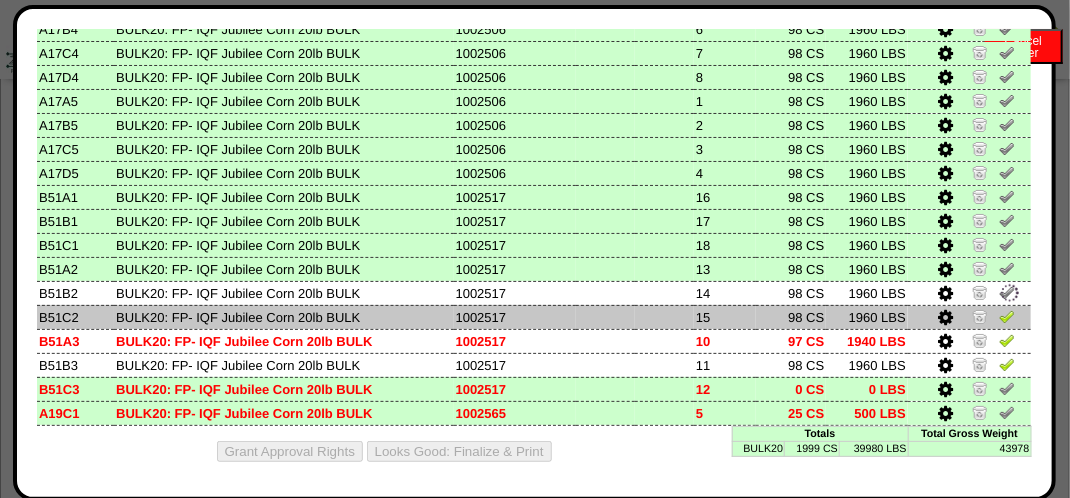 click at bounding box center [1007, 316] 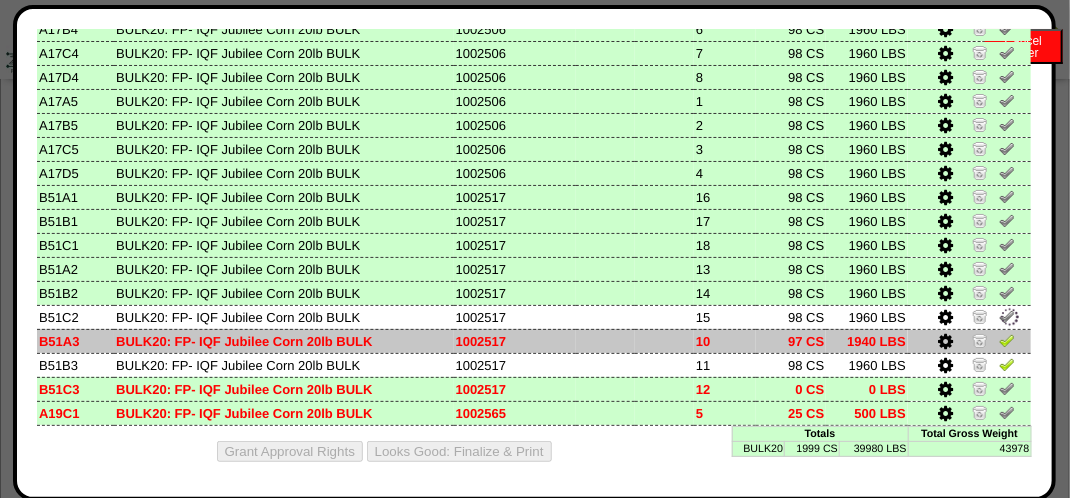 click at bounding box center (1007, 340) 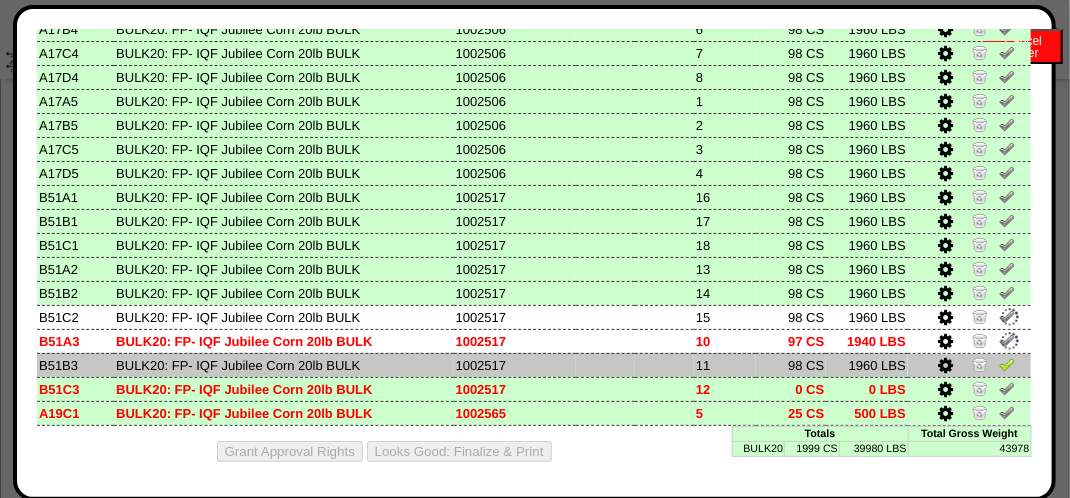 click at bounding box center (1007, 364) 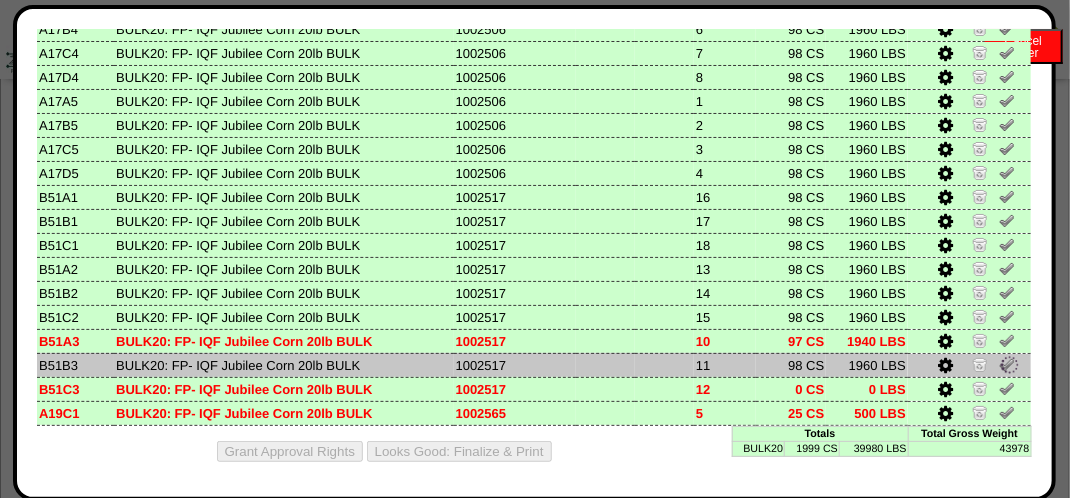 scroll, scrollTop: 1800, scrollLeft: 0, axis: vertical 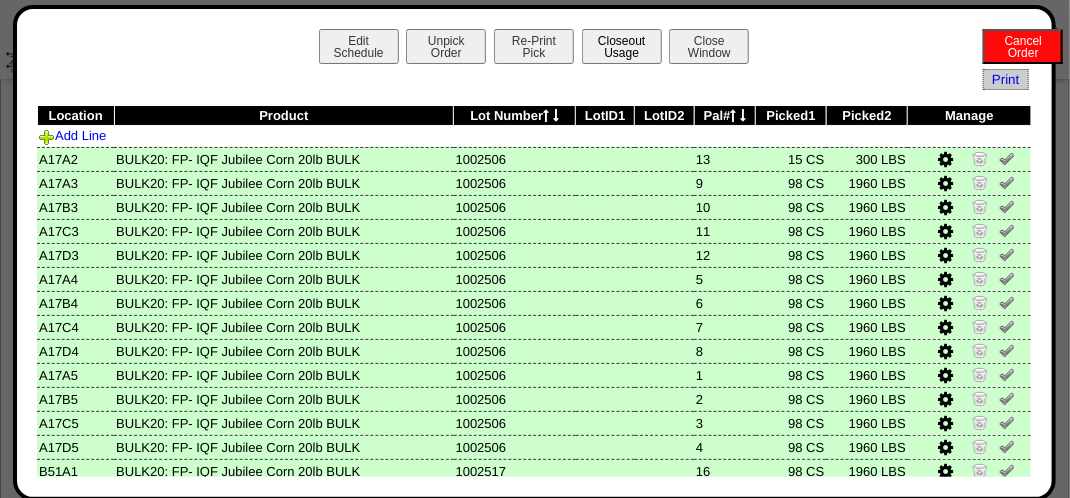click on "Closeout Usage" at bounding box center (622, 46) 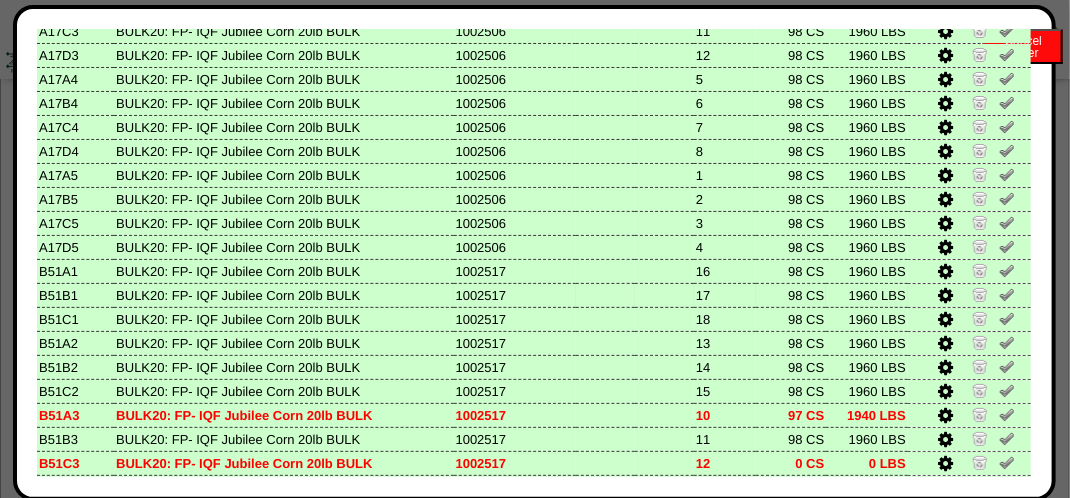 scroll, scrollTop: 277, scrollLeft: 0, axis: vertical 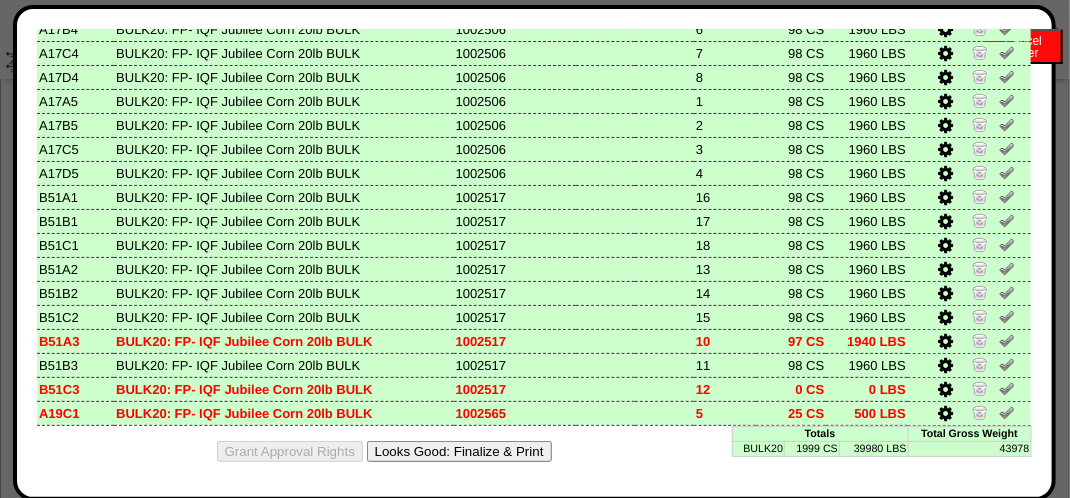 drag, startPoint x: 446, startPoint y: 450, endPoint x: 626, endPoint y: 174, distance: 329.50873 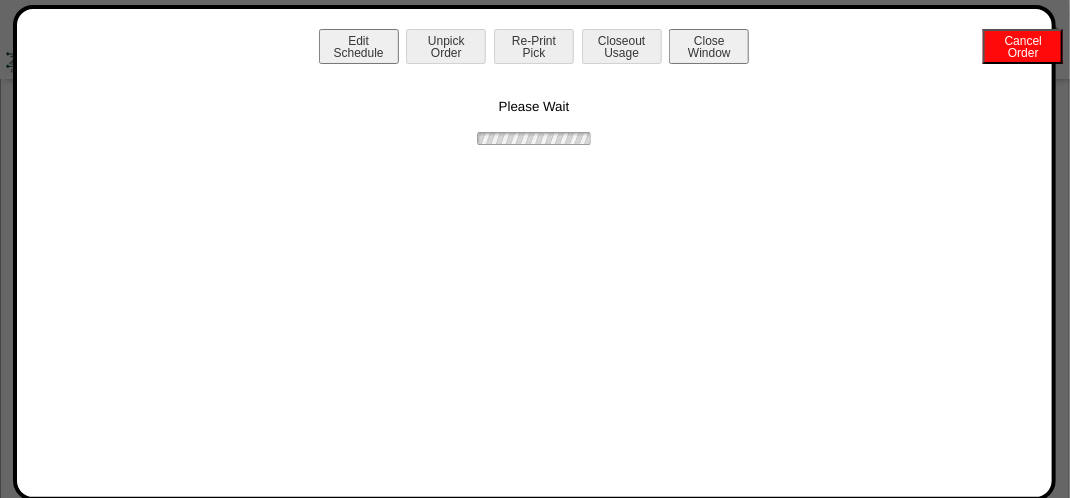 scroll, scrollTop: 0, scrollLeft: 0, axis: both 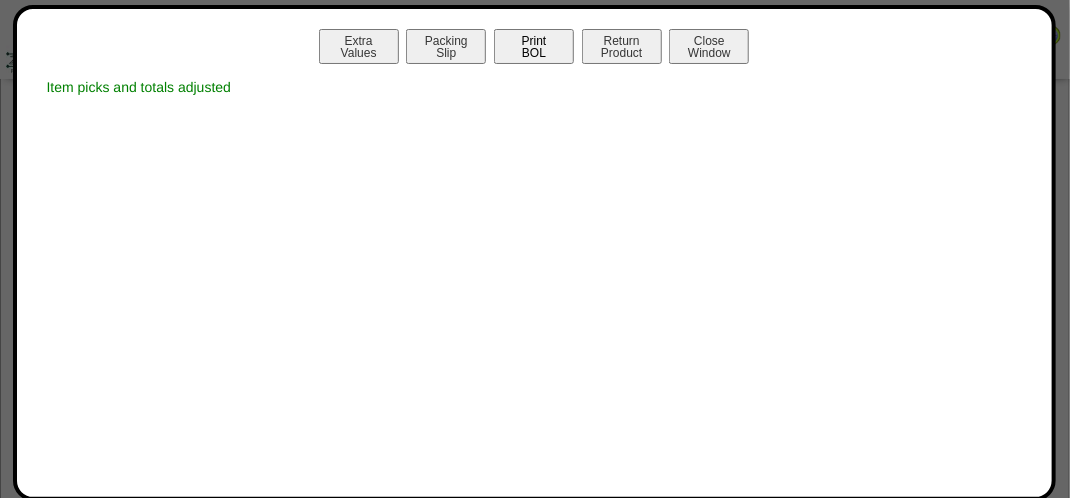 click on "Print BOL" at bounding box center [534, 46] 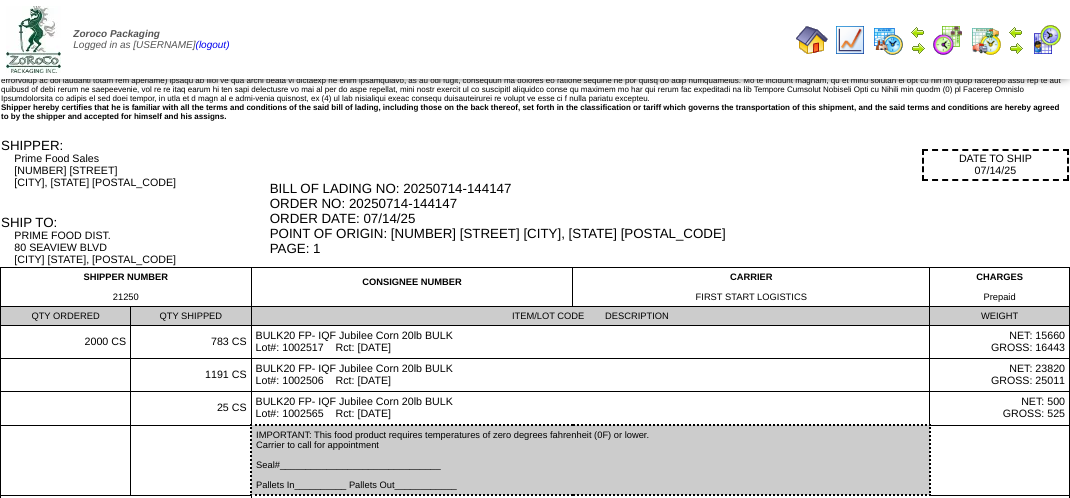 scroll, scrollTop: 0, scrollLeft: 0, axis: both 